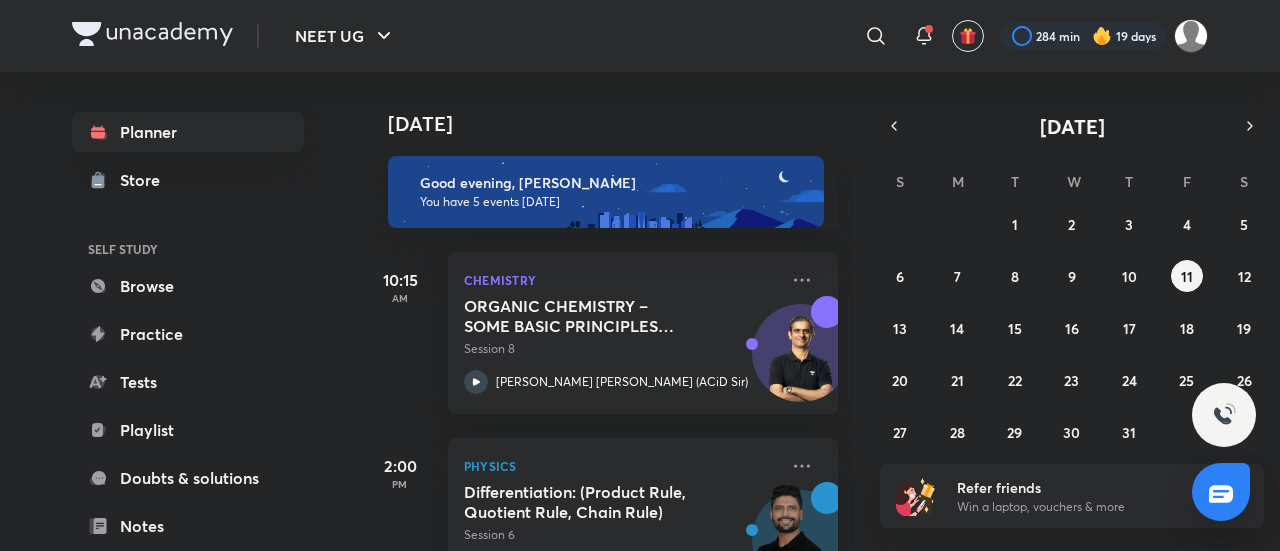 scroll, scrollTop: 0, scrollLeft: 0, axis: both 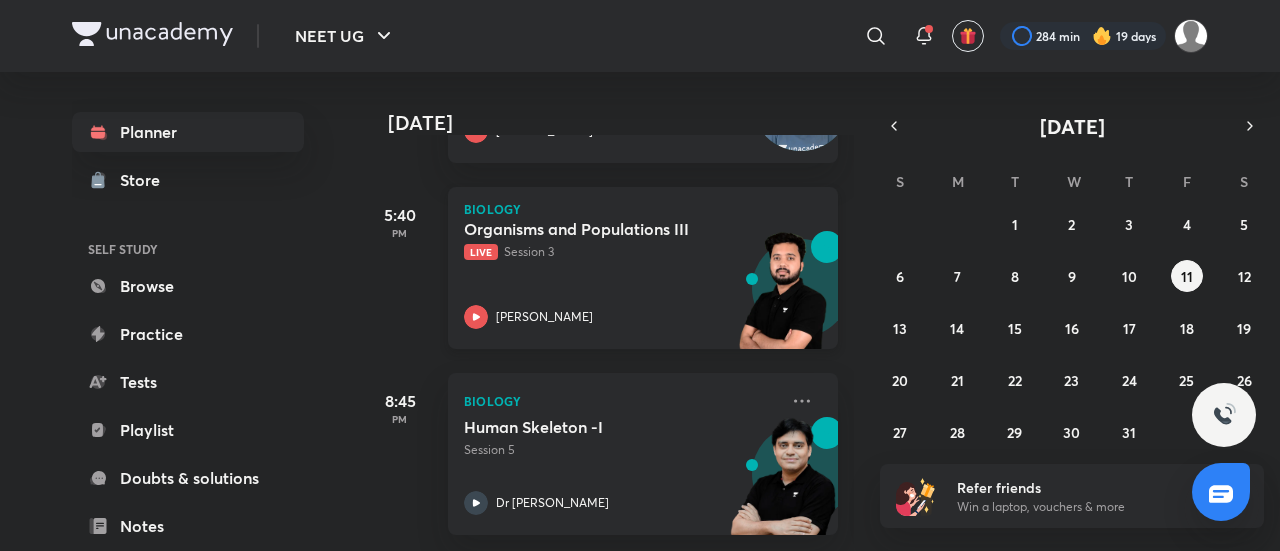 click on "Organisms and Populations III" at bounding box center (588, 229) 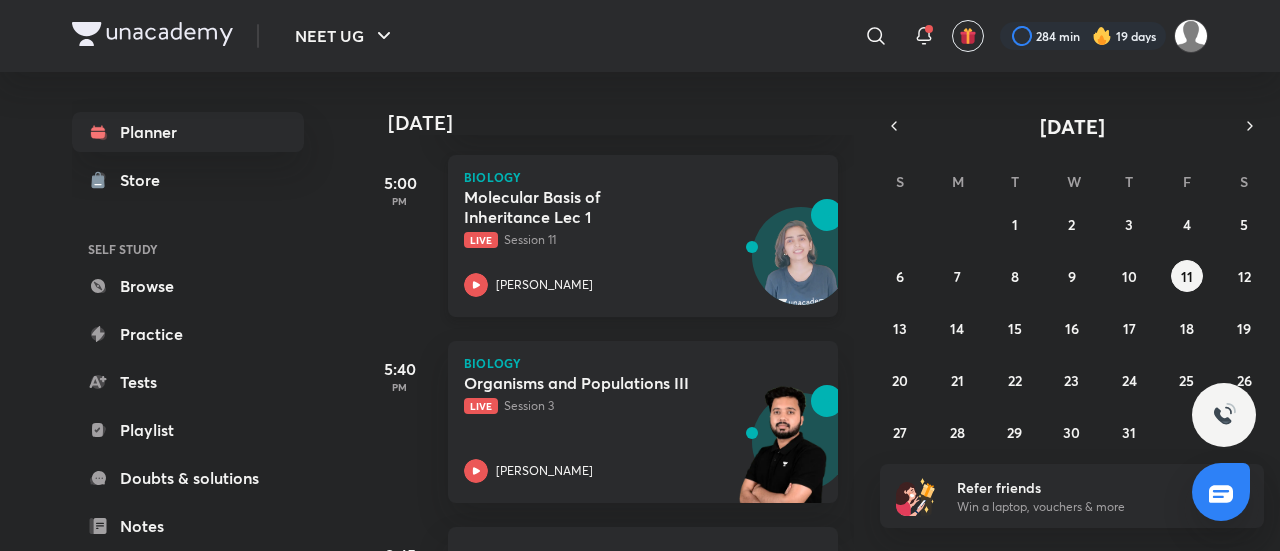 scroll, scrollTop: 638, scrollLeft: 0, axis: vertical 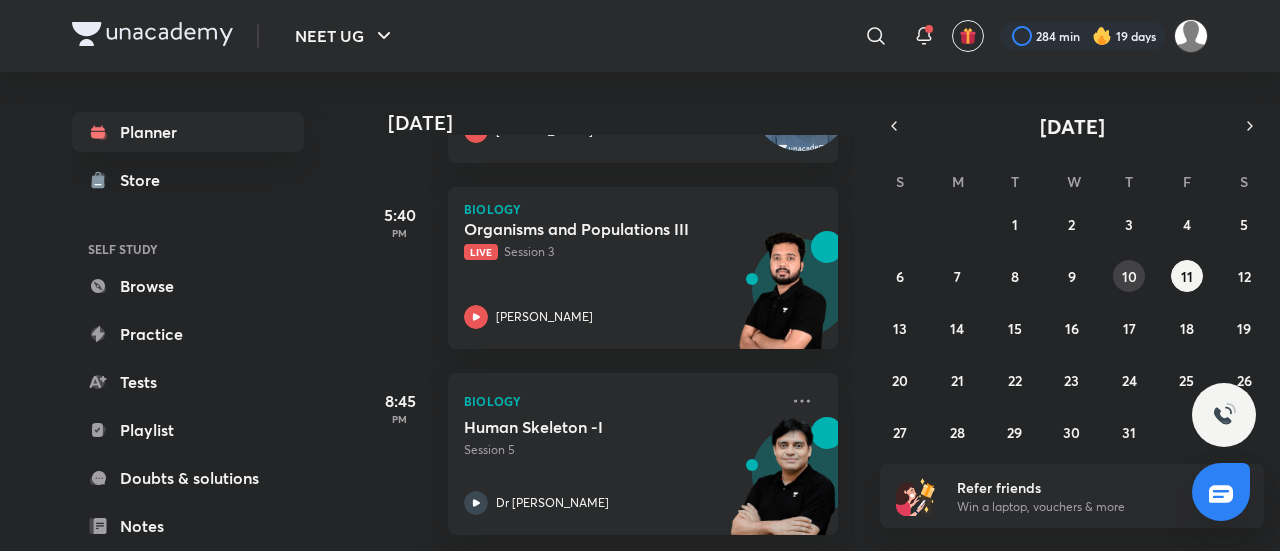 click on "10" at bounding box center (1129, 276) 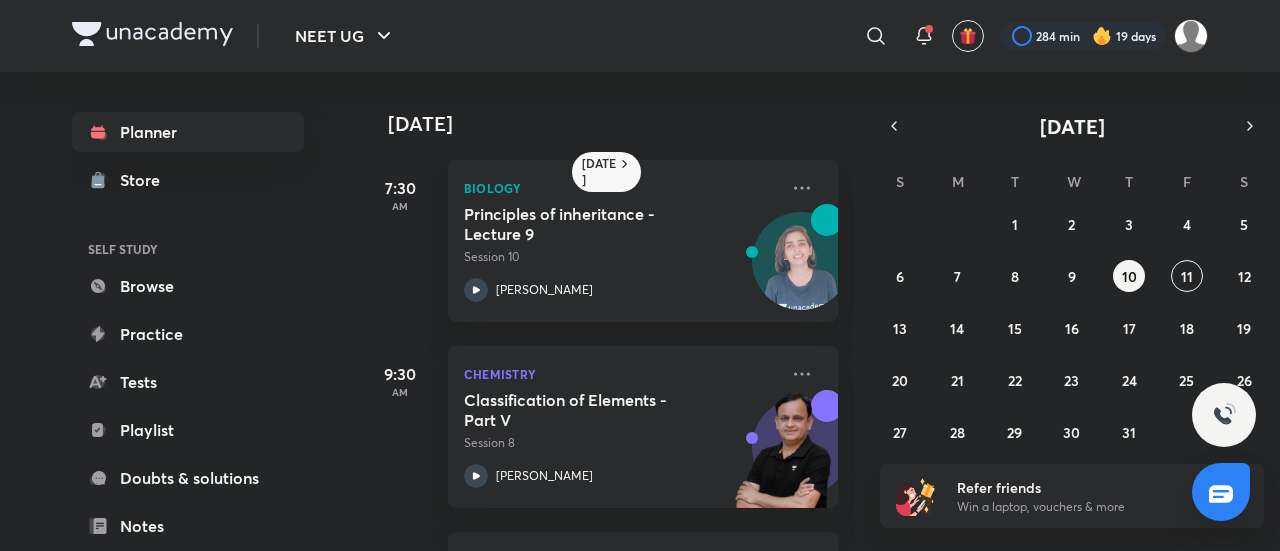 scroll, scrollTop: 546, scrollLeft: 3, axis: both 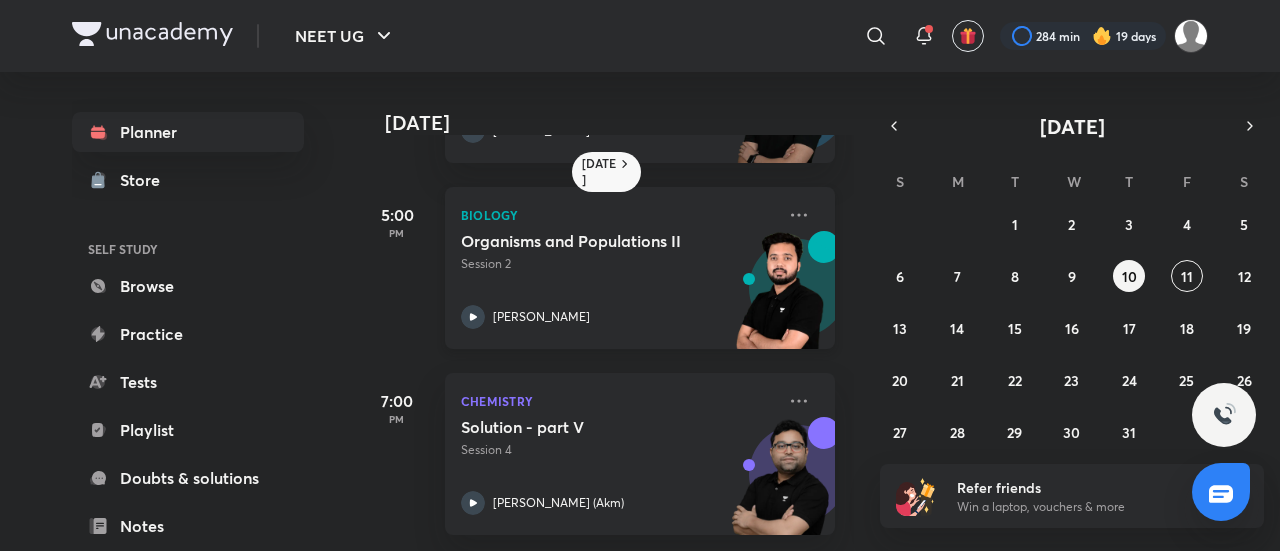 click on "Biology Organisms and Populations II Session 2 [PERSON_NAME]" at bounding box center [640, 268] 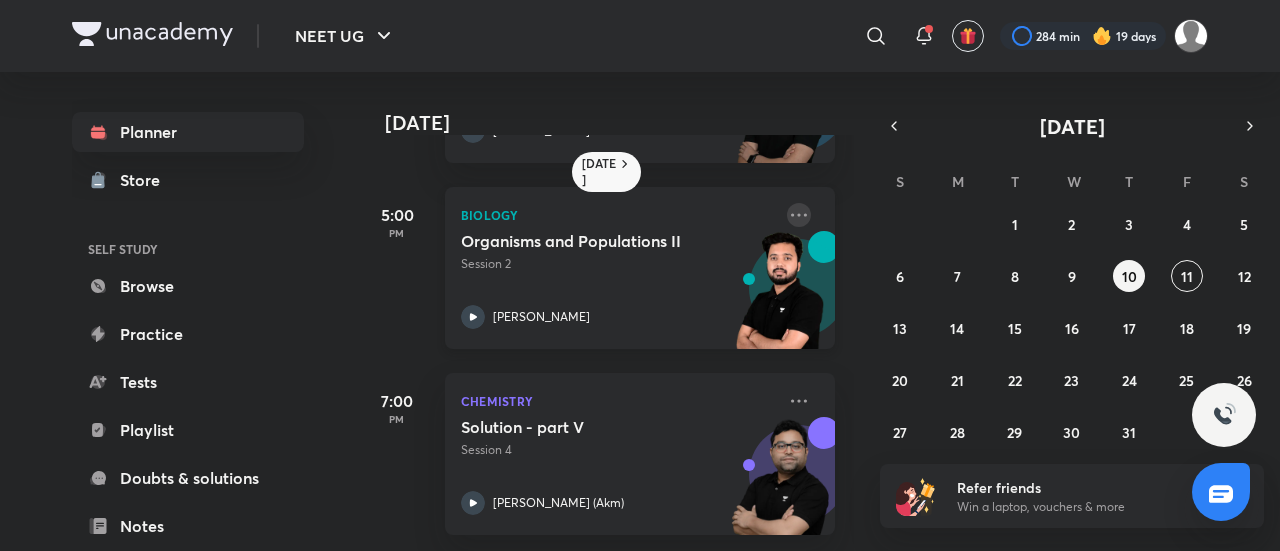 click 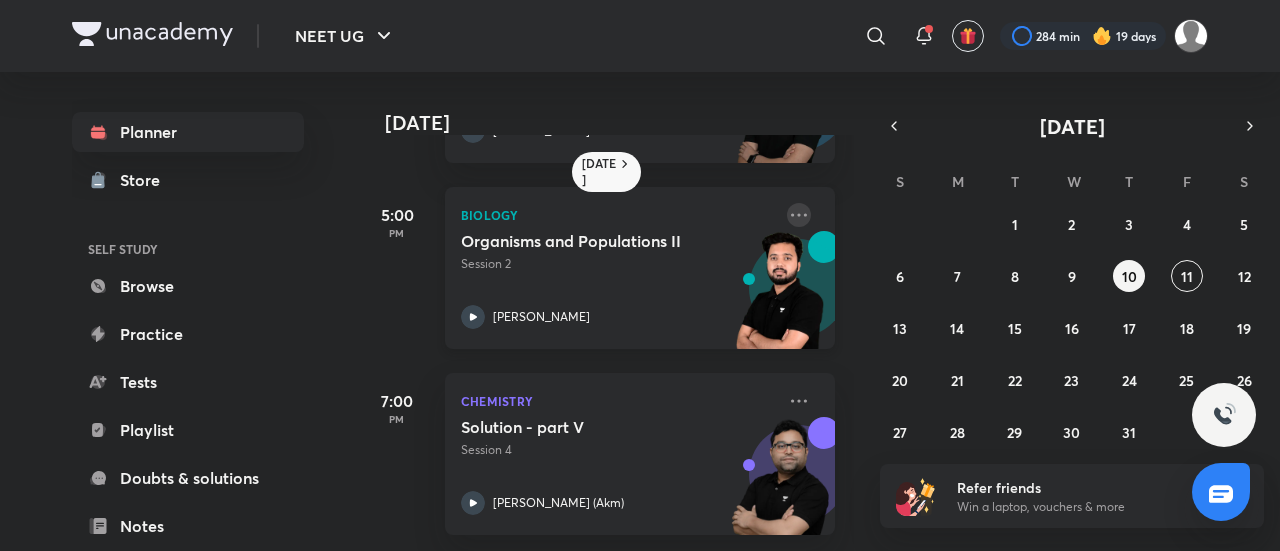 click 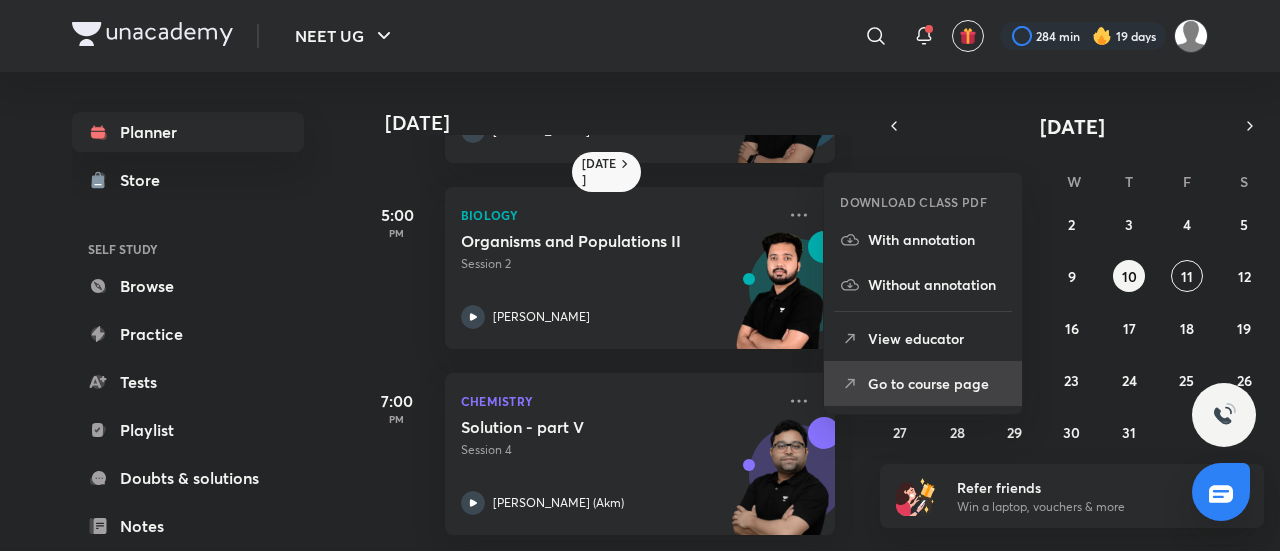click on "Go to course page" at bounding box center [937, 383] 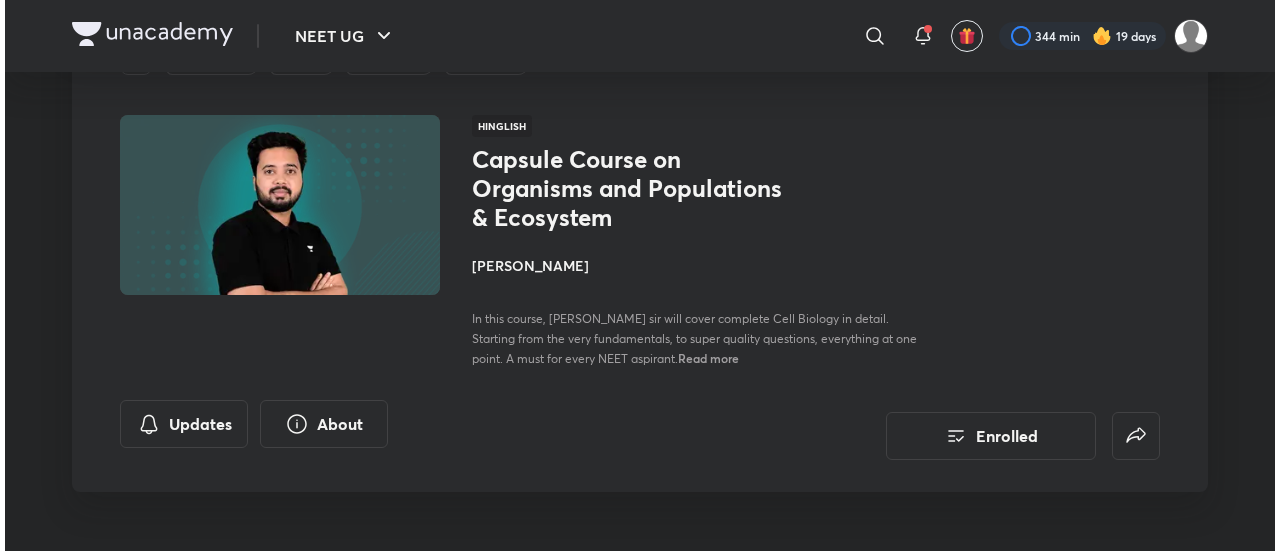 scroll, scrollTop: 122, scrollLeft: 0, axis: vertical 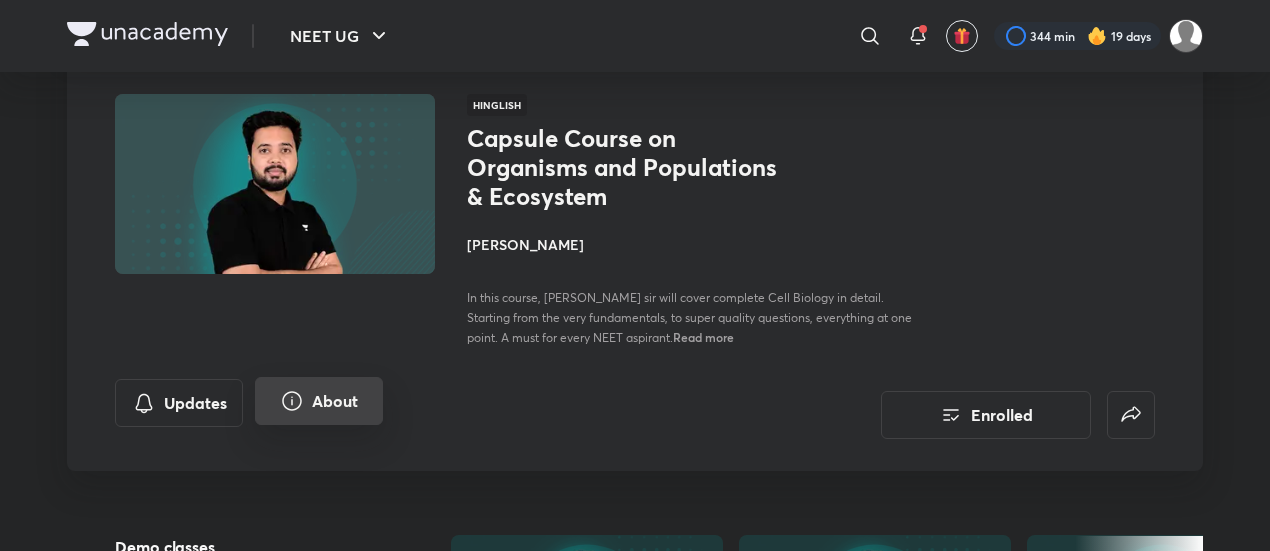 click on "About" at bounding box center [319, 401] 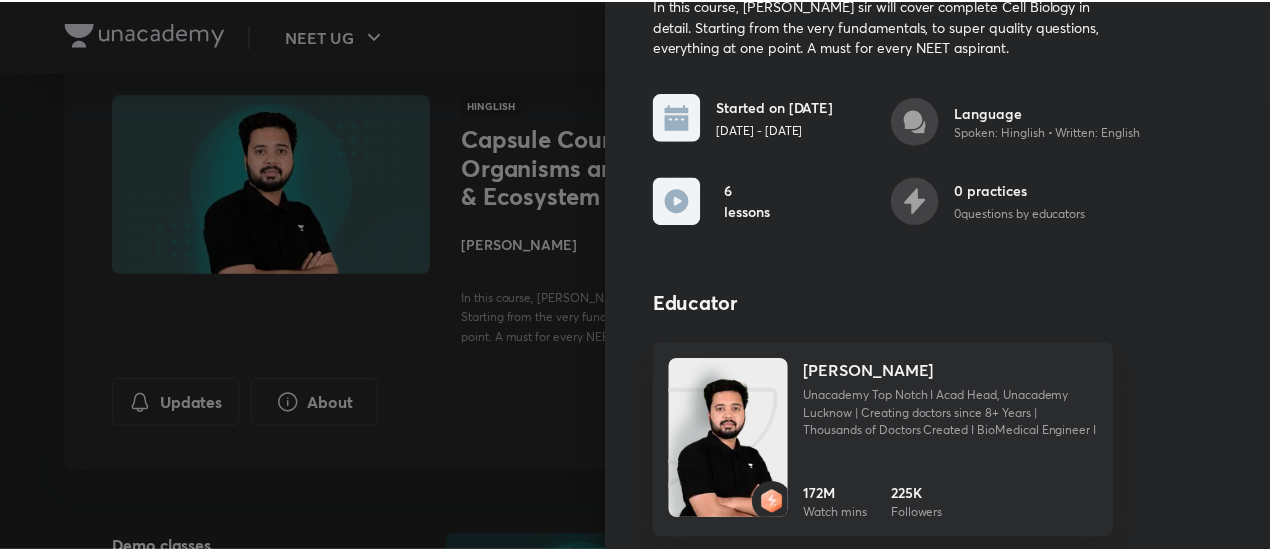 scroll, scrollTop: 0, scrollLeft: 0, axis: both 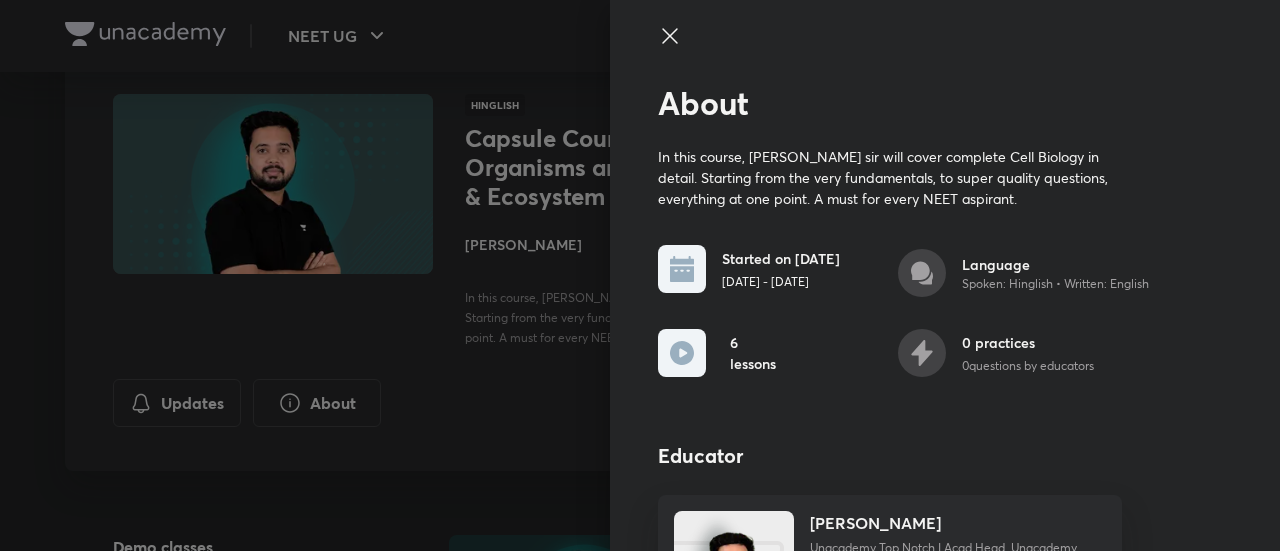 click 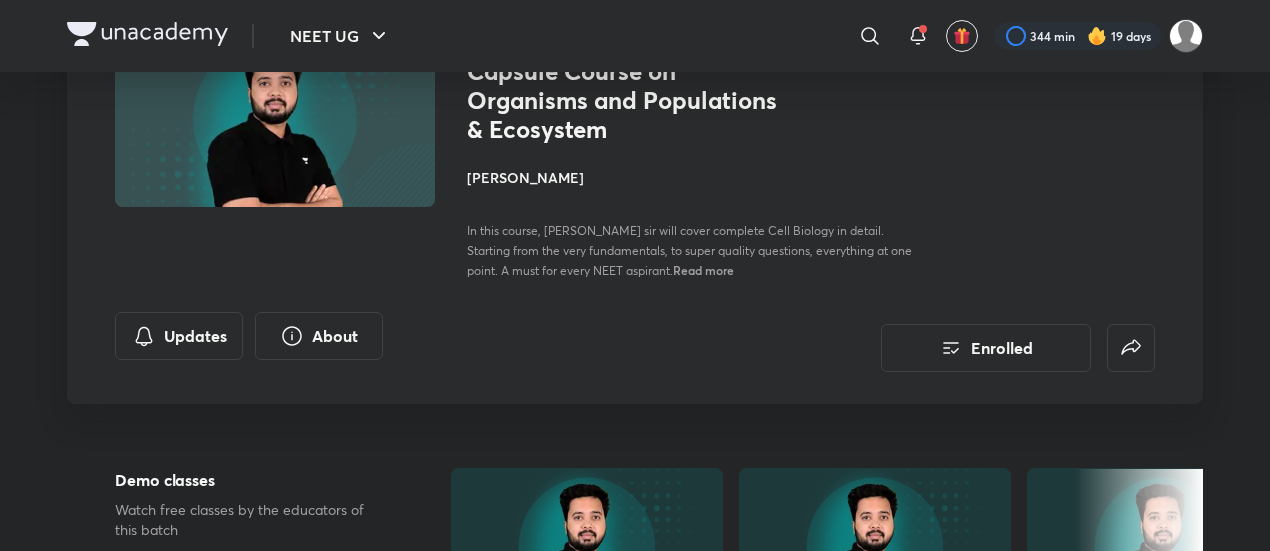 scroll, scrollTop: 188, scrollLeft: 0, axis: vertical 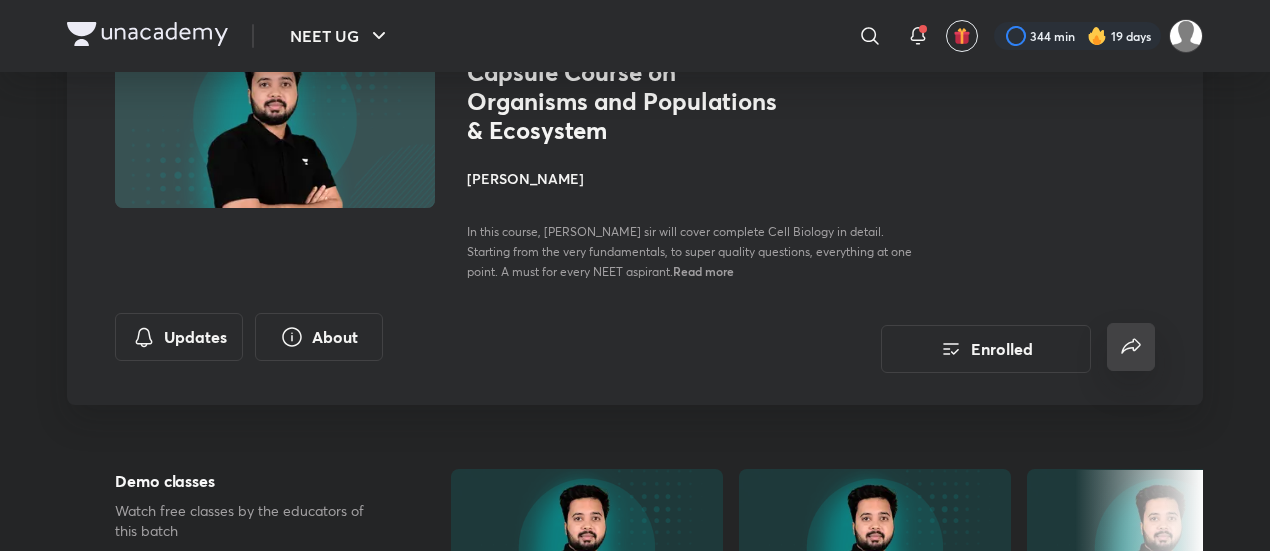 click 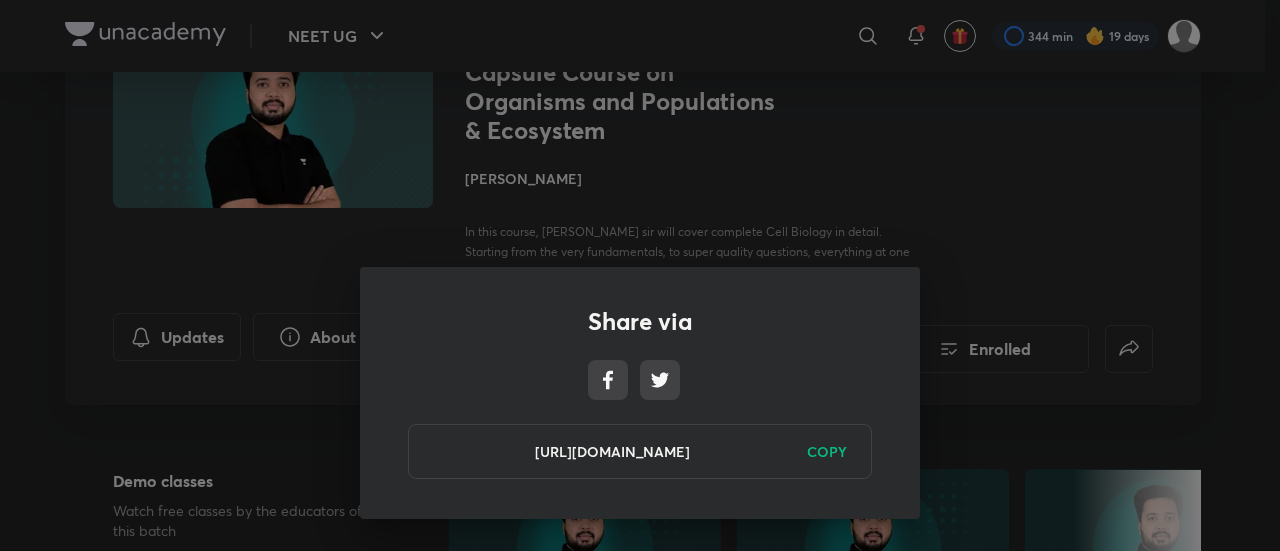 click on "Share via [URL][DOMAIN_NAME] COPY" at bounding box center (640, 275) 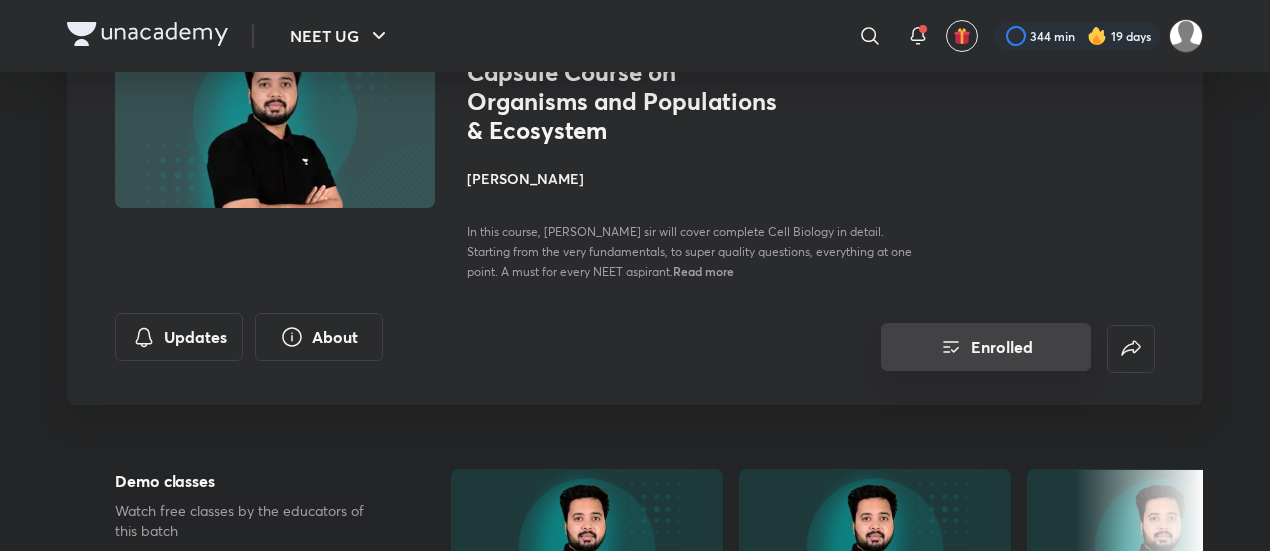 click on "Enrolled" at bounding box center (986, 347) 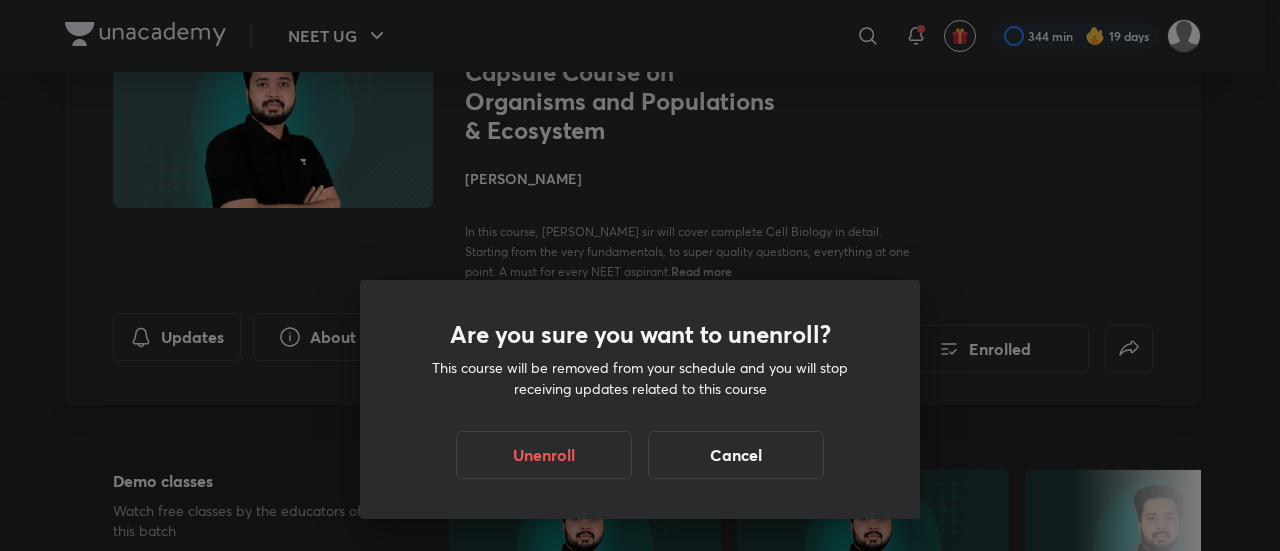 click on "Are you sure you want to unenroll? This course will be removed from your schedule and you will stop receiving updates related to this course Unenroll Cancel" at bounding box center (640, 275) 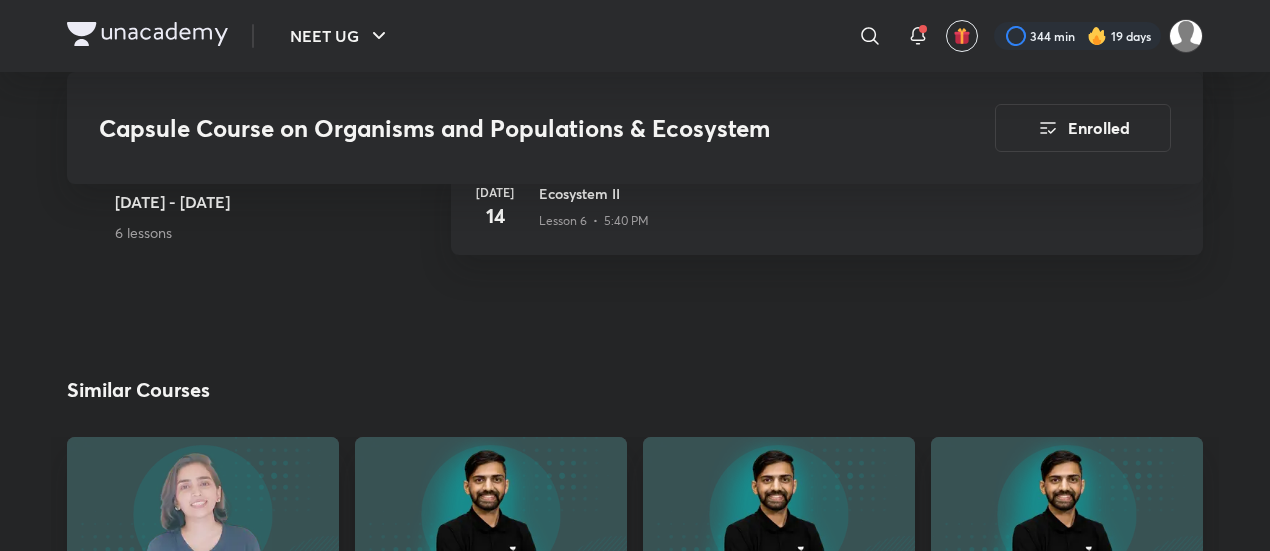 scroll, scrollTop: 1723, scrollLeft: 0, axis: vertical 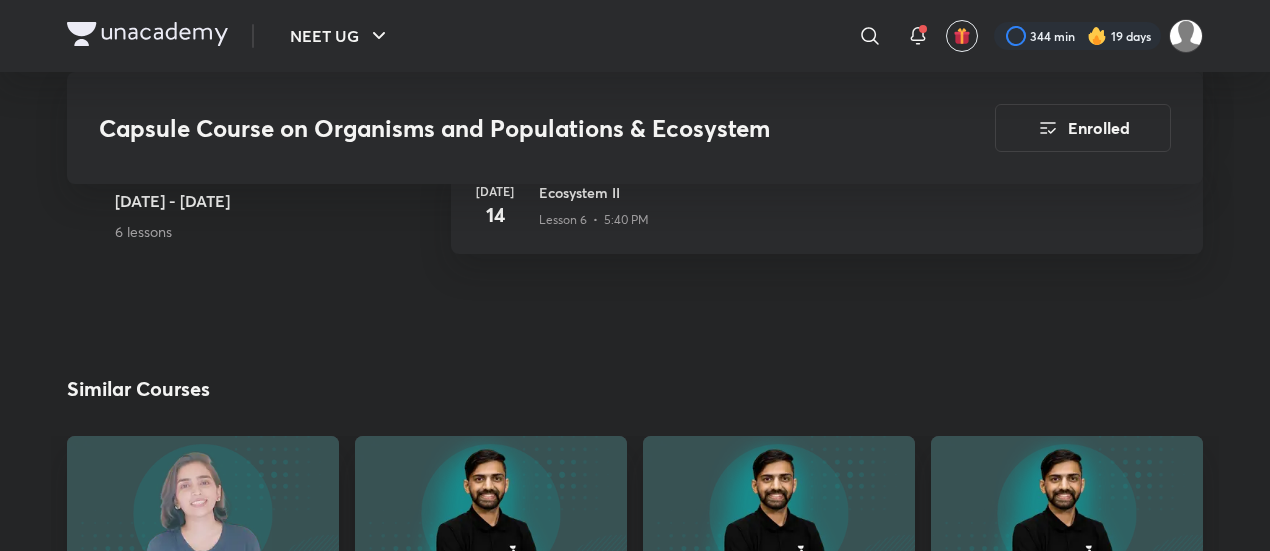 drag, startPoint x: 734, startPoint y: 200, endPoint x: 552, endPoint y: 362, distance: 243.65549 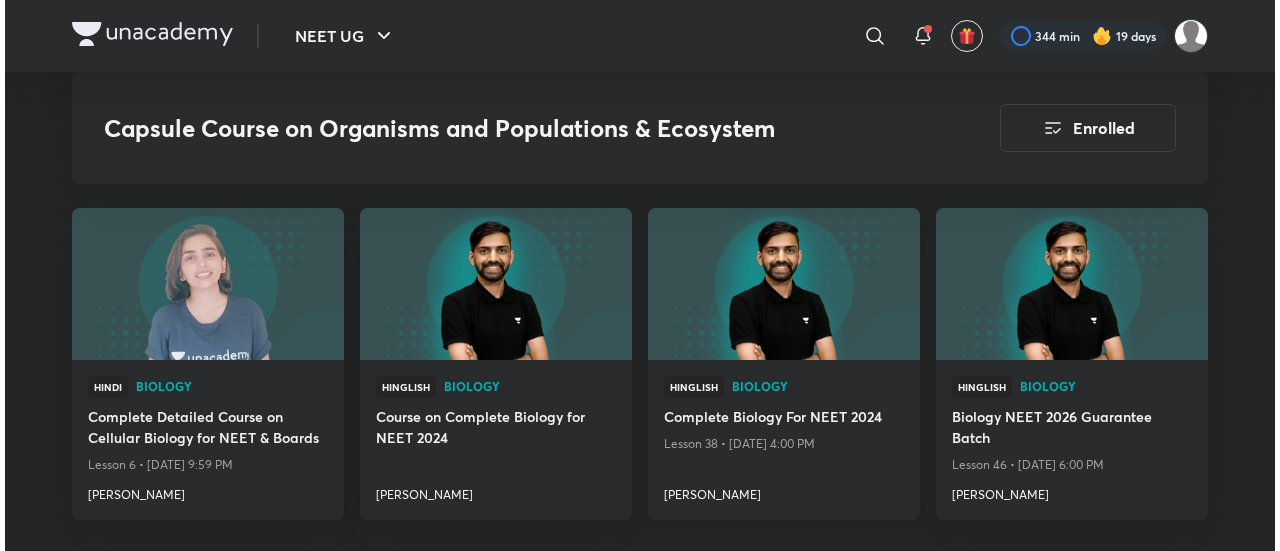 scroll, scrollTop: 0, scrollLeft: 0, axis: both 